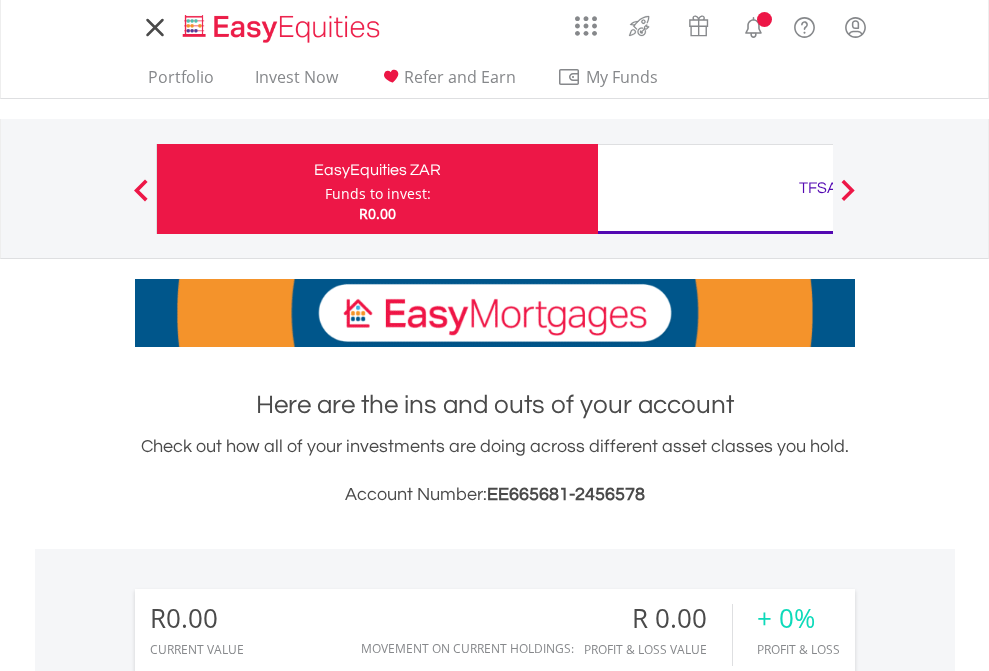 scroll, scrollTop: 0, scrollLeft: 0, axis: both 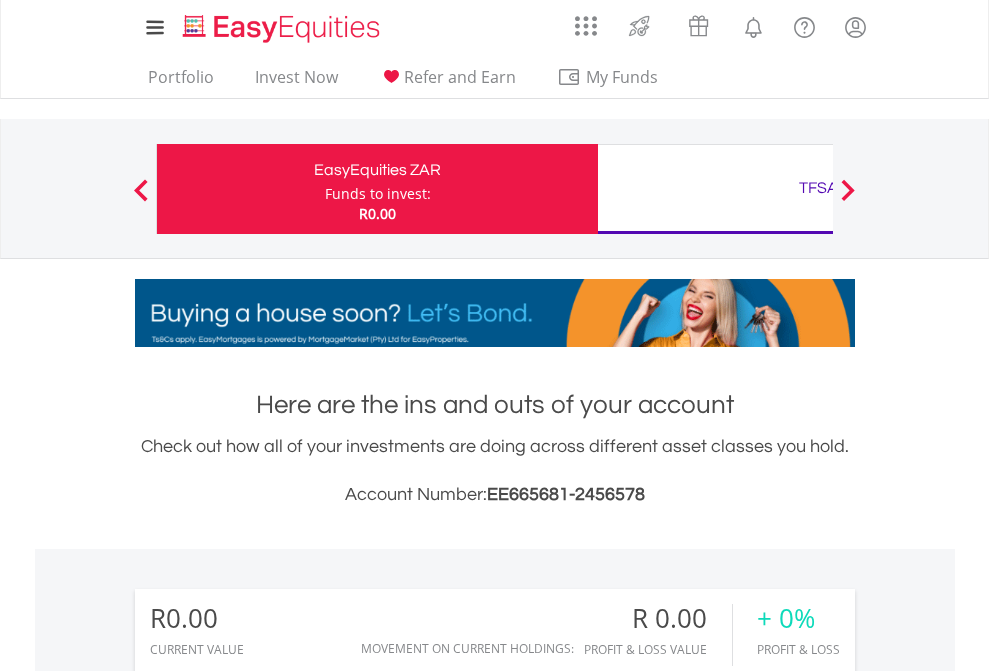 click on "Funds to invest:" at bounding box center [378, 194] 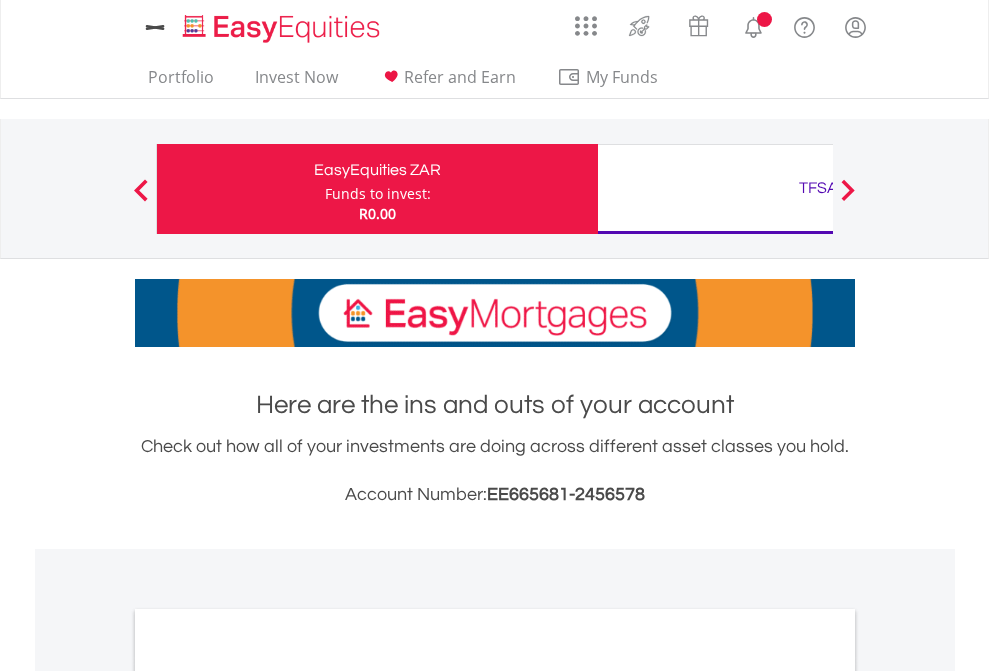 scroll, scrollTop: 0, scrollLeft: 0, axis: both 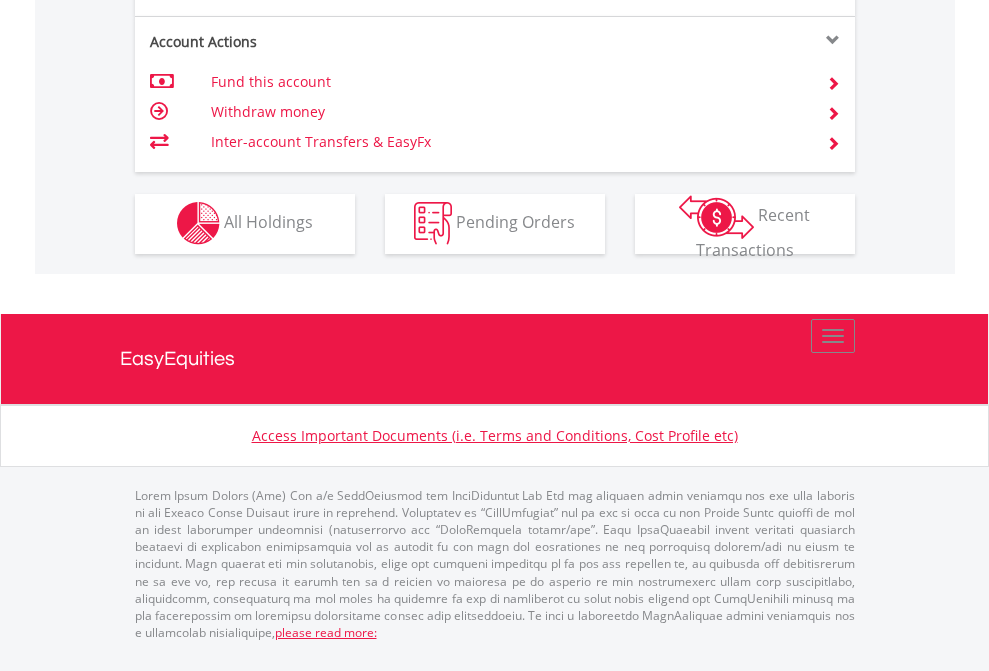 click on "Investment types" at bounding box center [706, -353] 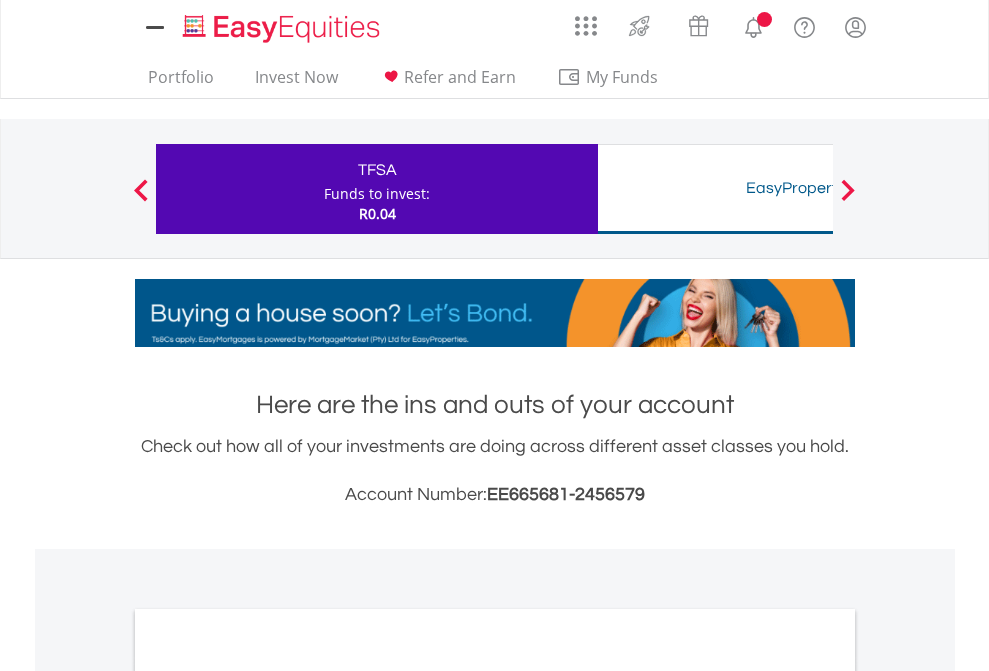 scroll, scrollTop: 0, scrollLeft: 0, axis: both 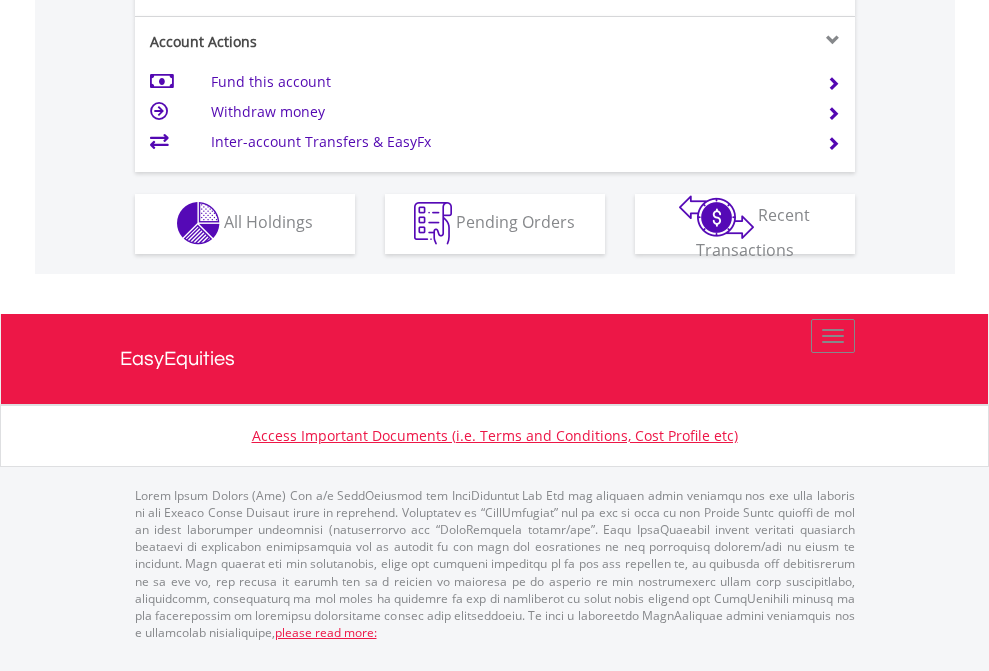 click on "Investment types" at bounding box center (706, -353) 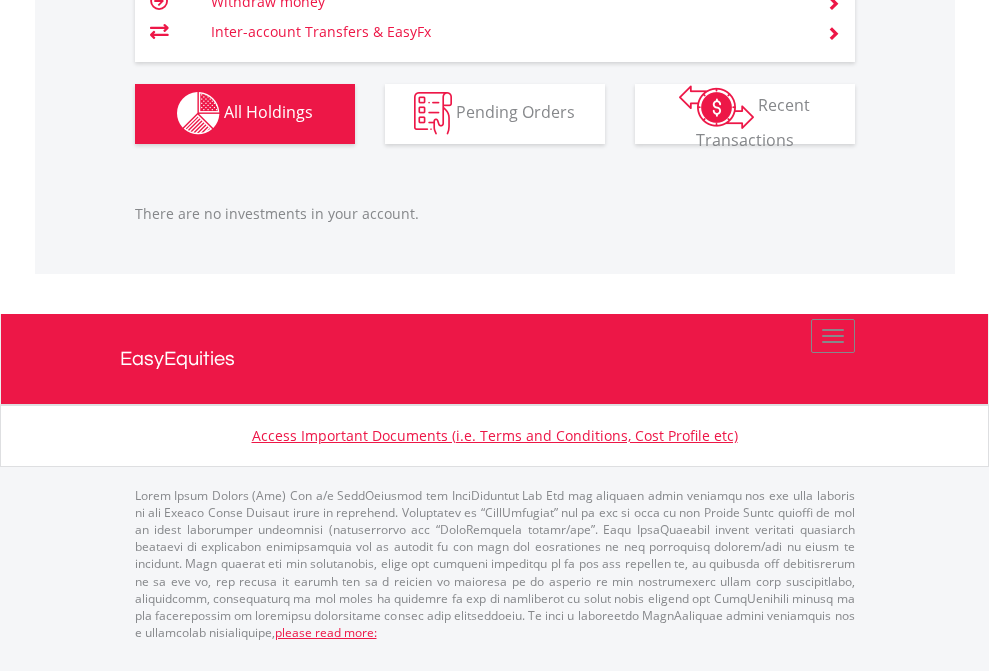 scroll, scrollTop: 1980, scrollLeft: 0, axis: vertical 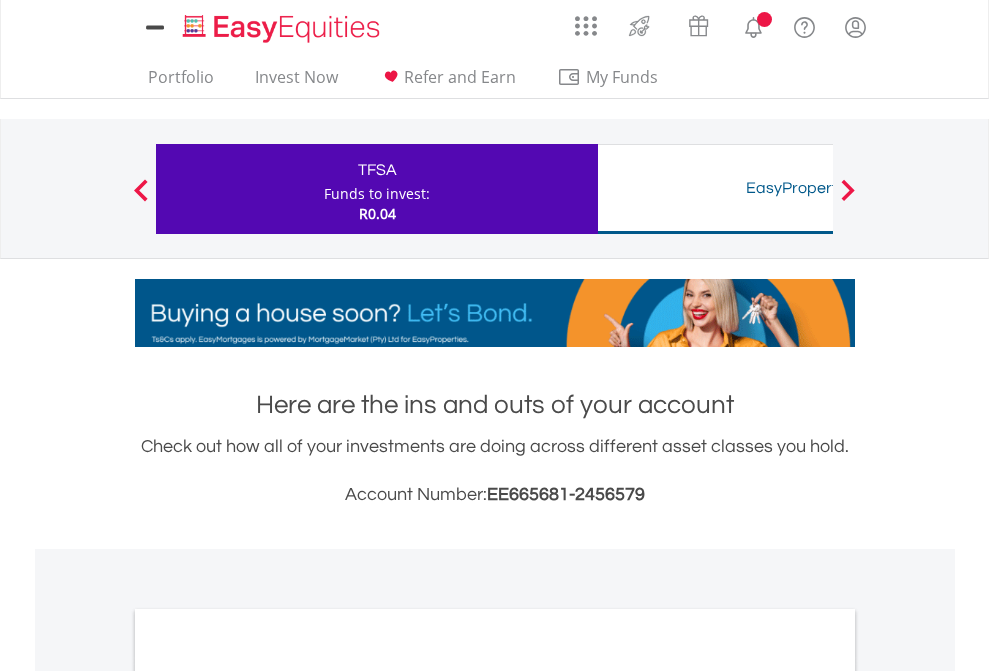 click on "All Holdings" at bounding box center (268, 1096) 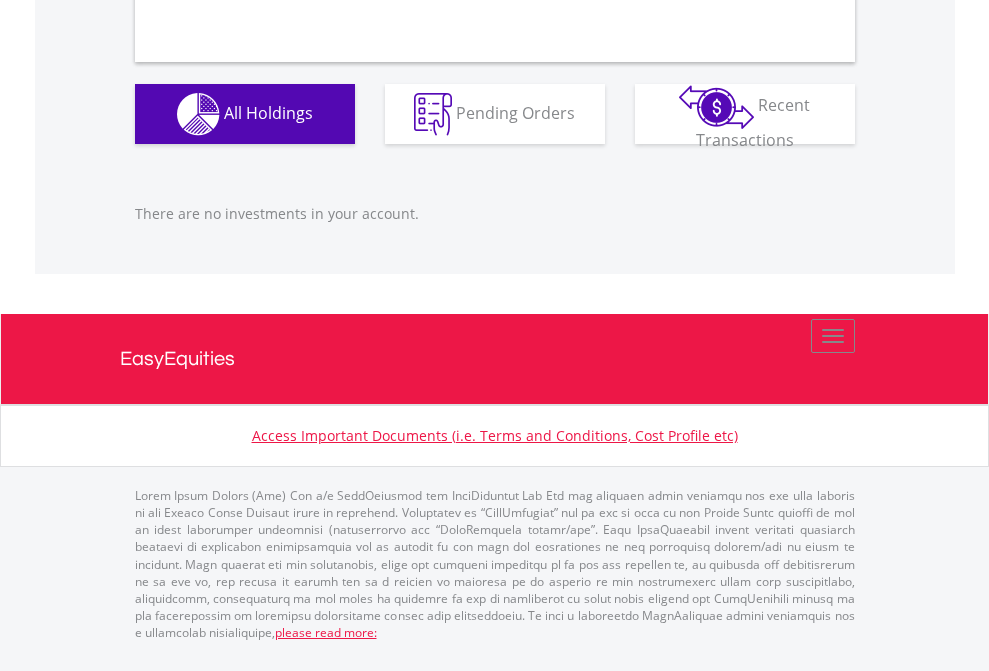 scroll, scrollTop: 1980, scrollLeft: 0, axis: vertical 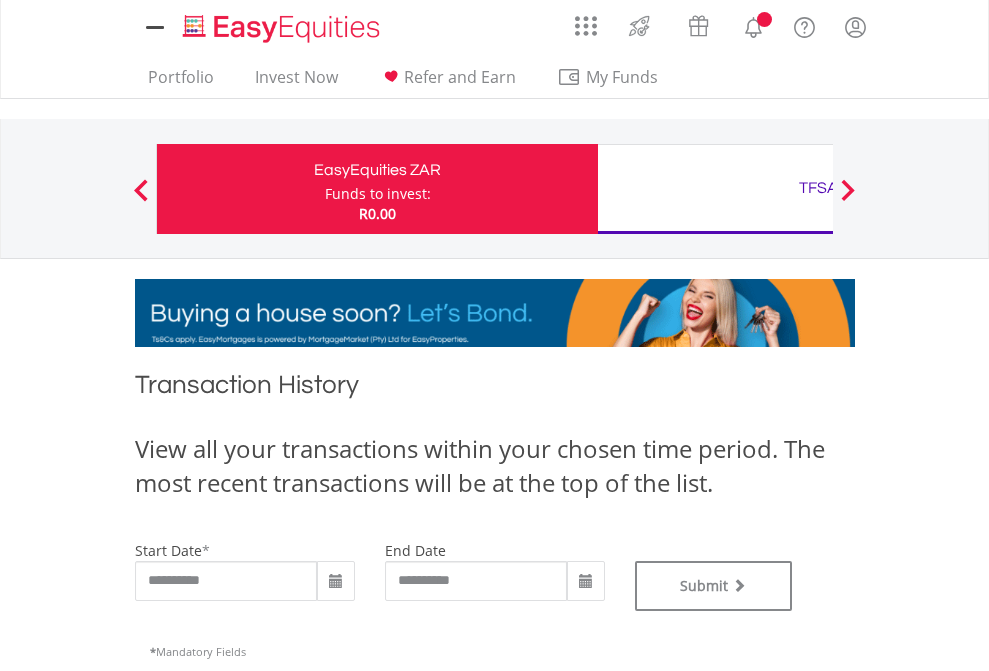 click on "TFSA" at bounding box center (818, 188) 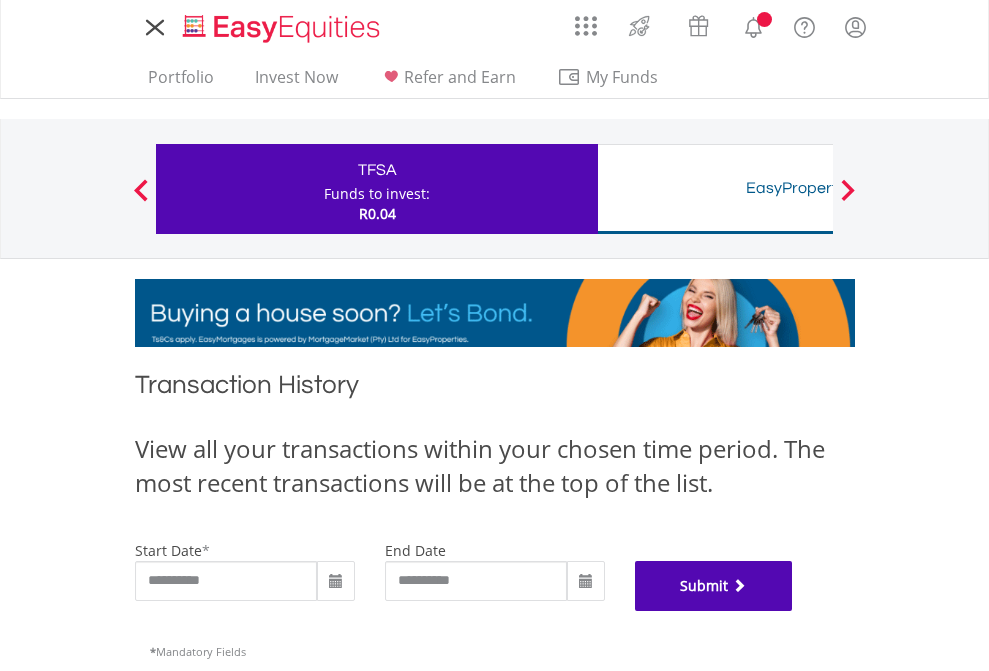 click on "Submit" at bounding box center (714, 586) 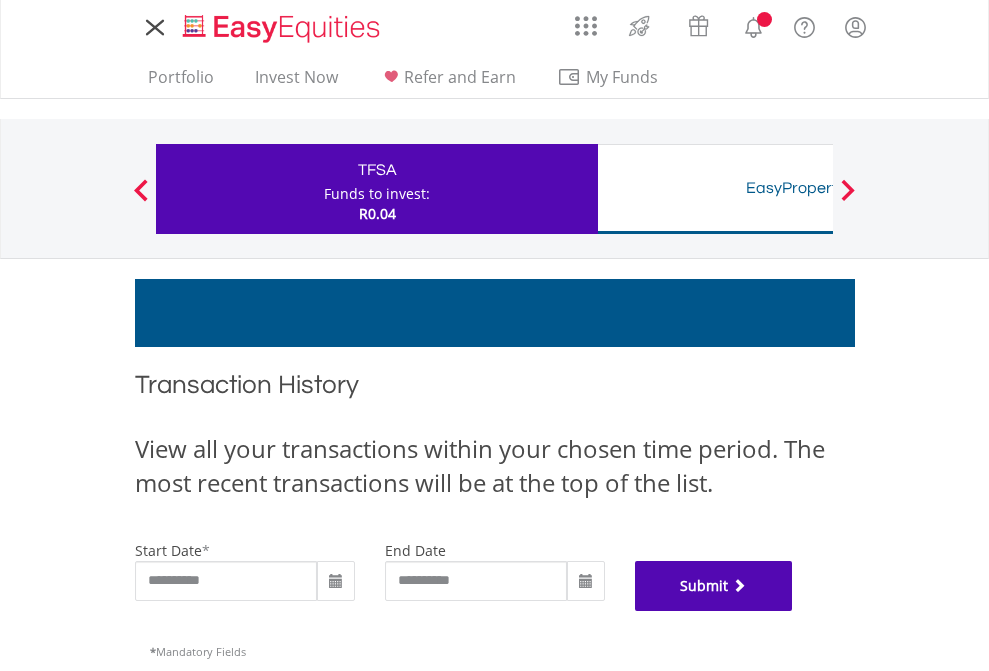 scroll, scrollTop: 811, scrollLeft: 0, axis: vertical 